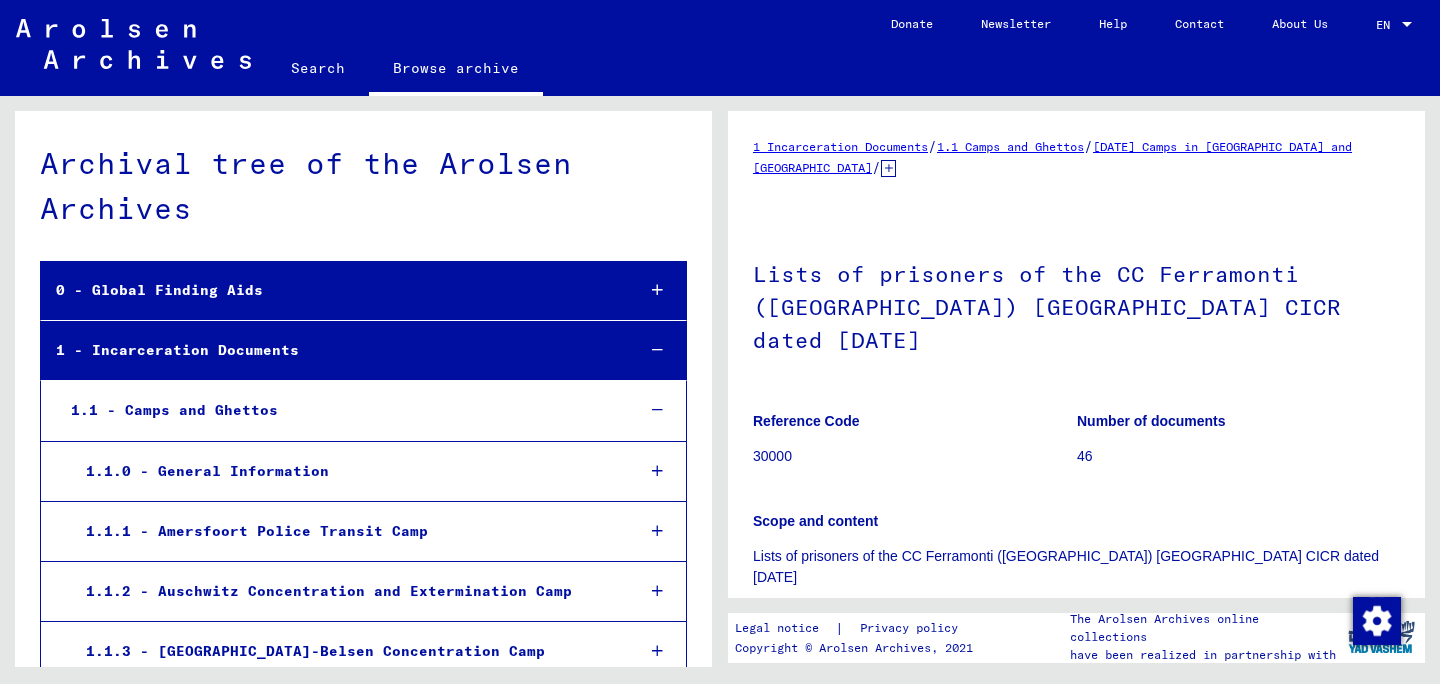 scroll, scrollTop: 0, scrollLeft: 0, axis: both 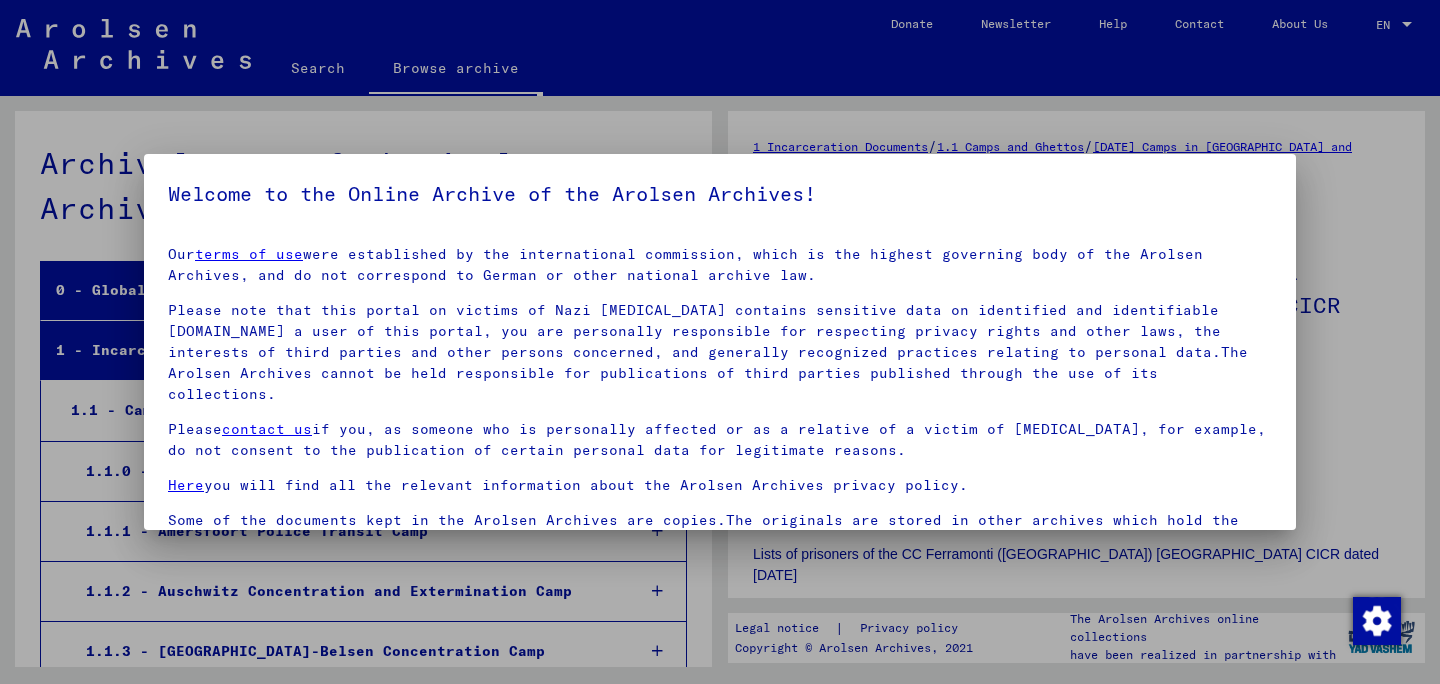 click at bounding box center [720, 342] 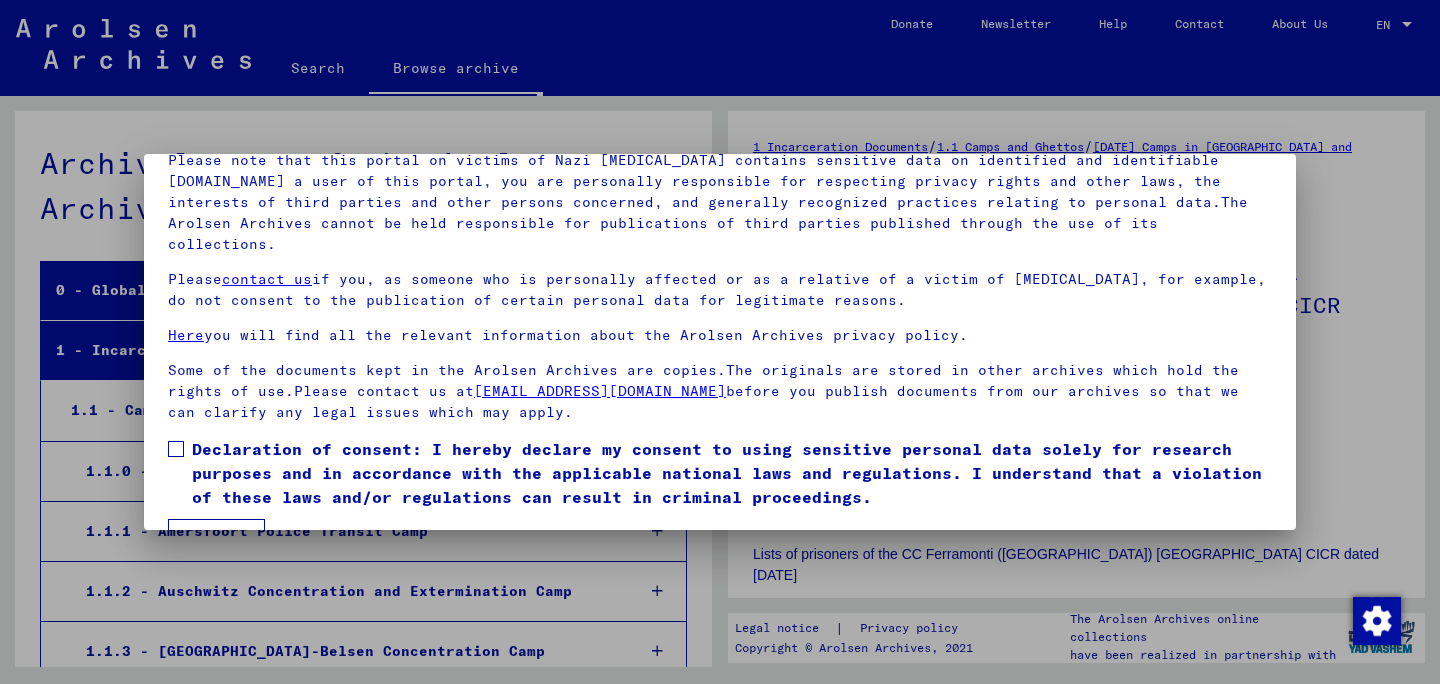 scroll, scrollTop: 169, scrollLeft: 0, axis: vertical 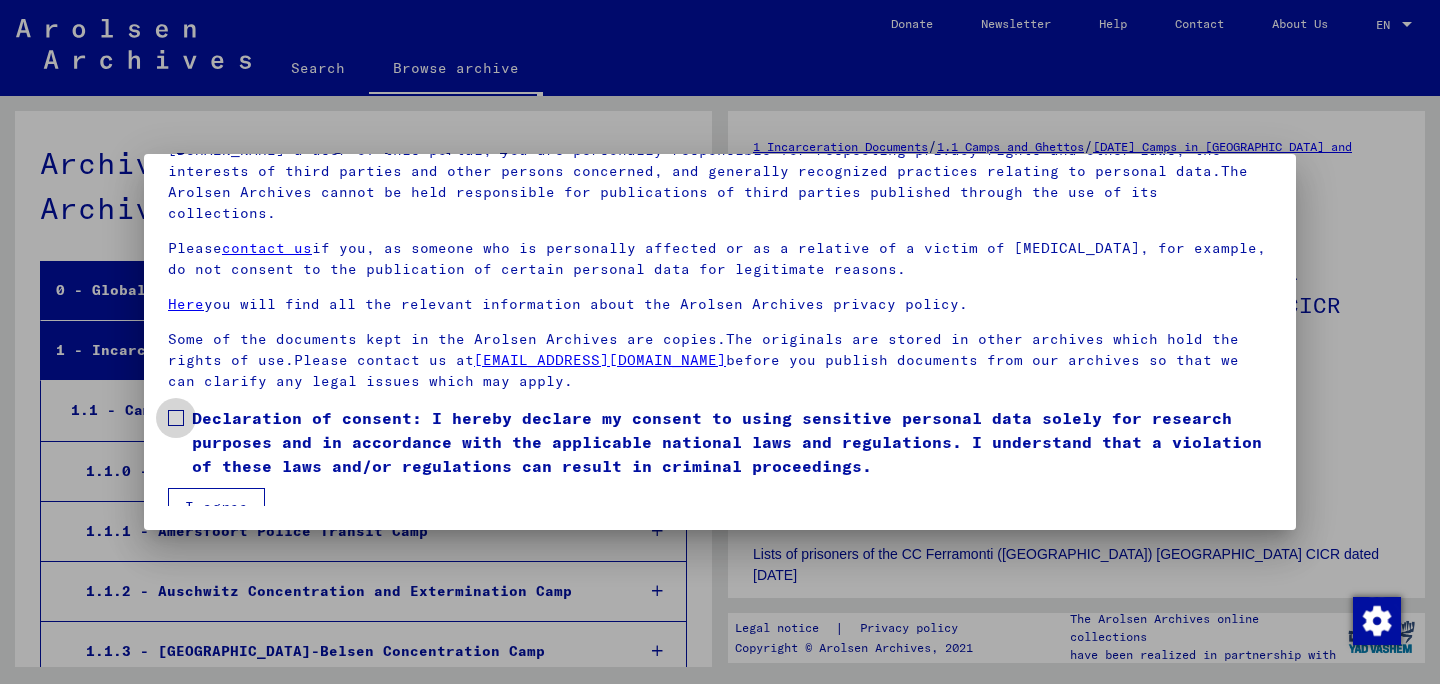 click at bounding box center (176, 418) 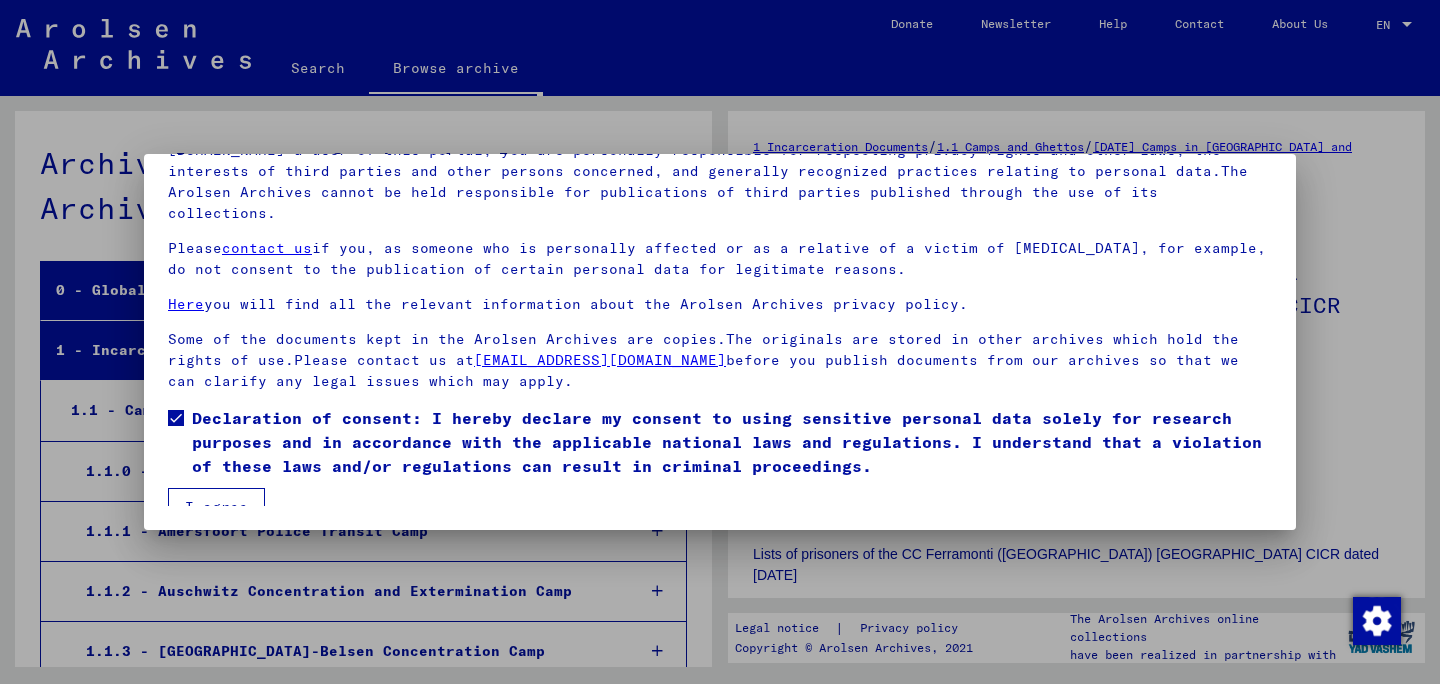 click on "I agree" at bounding box center [216, 507] 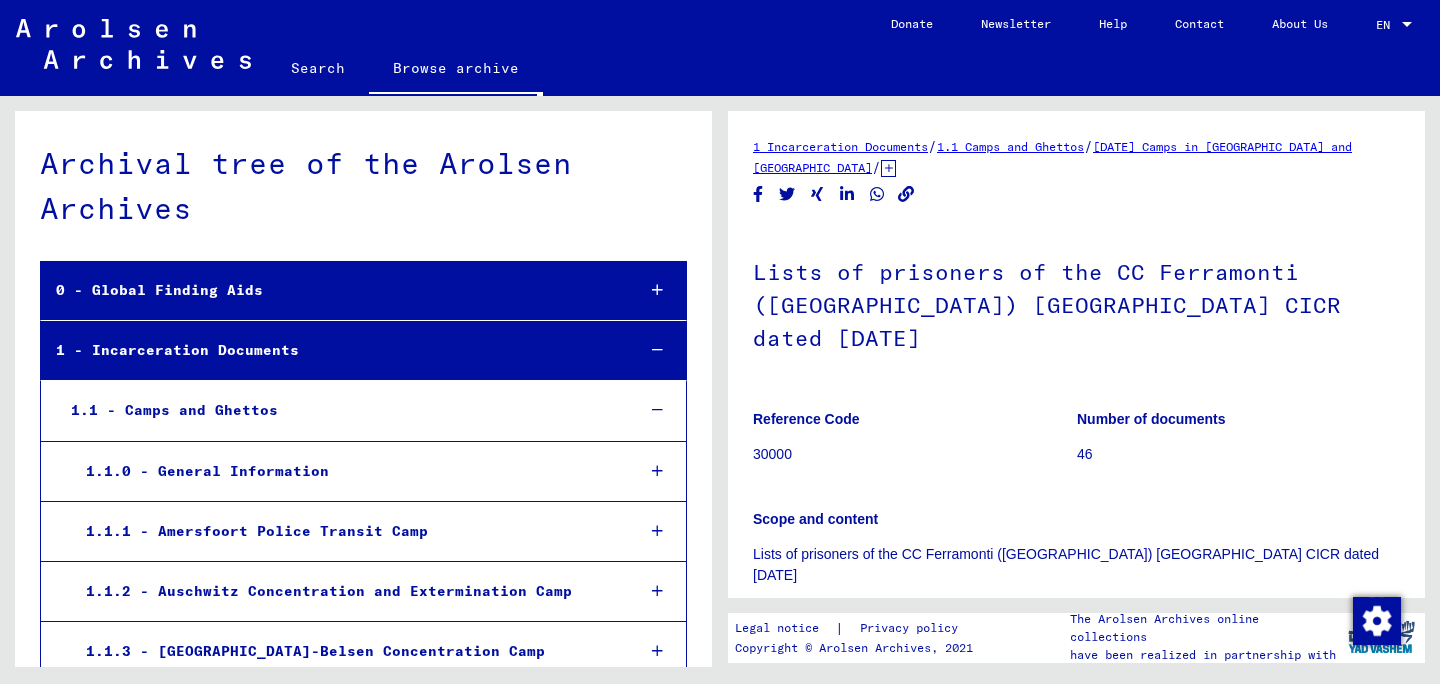 scroll, scrollTop: 1, scrollLeft: 0, axis: vertical 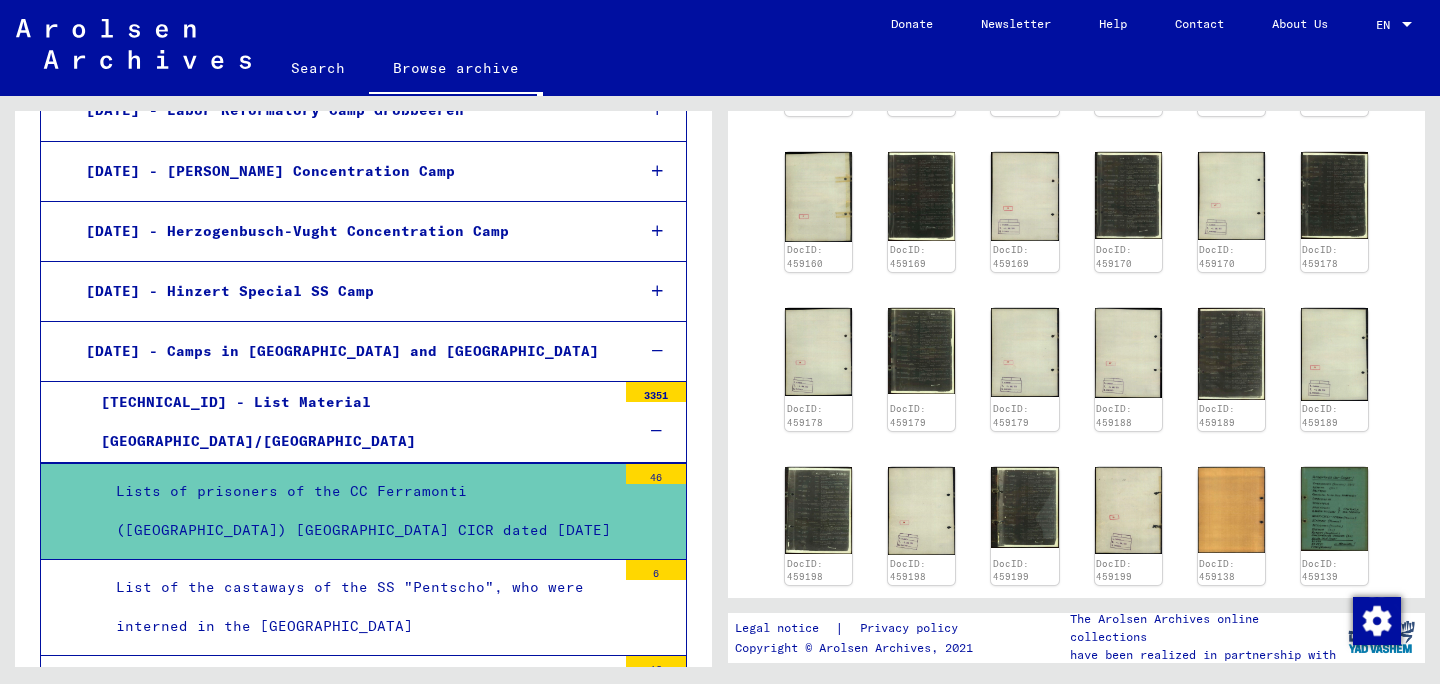 click on "Lists of prisoners of the CC Ferramonti ([GEOGRAPHIC_DATA]) [GEOGRAPHIC_DATA] CICR dated [DATE]" at bounding box center [358, 511] 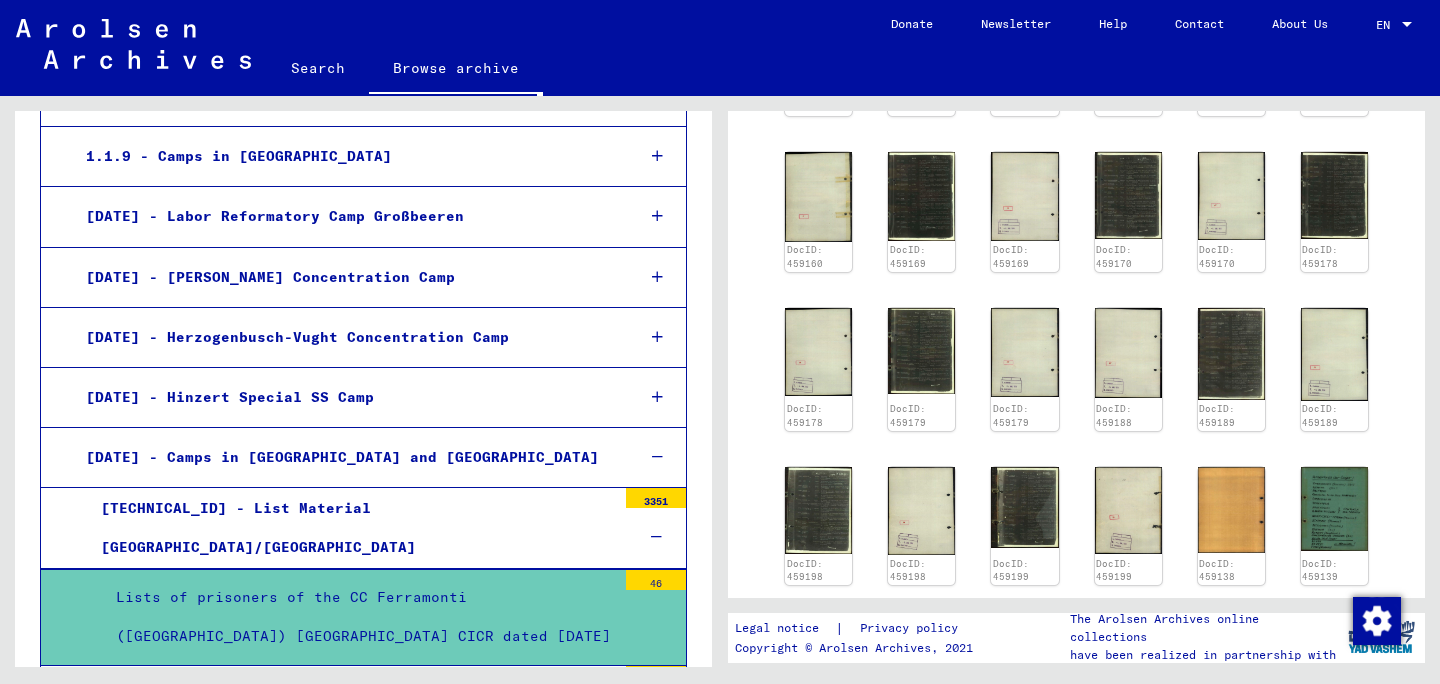 scroll, scrollTop: 848, scrollLeft: 0, axis: vertical 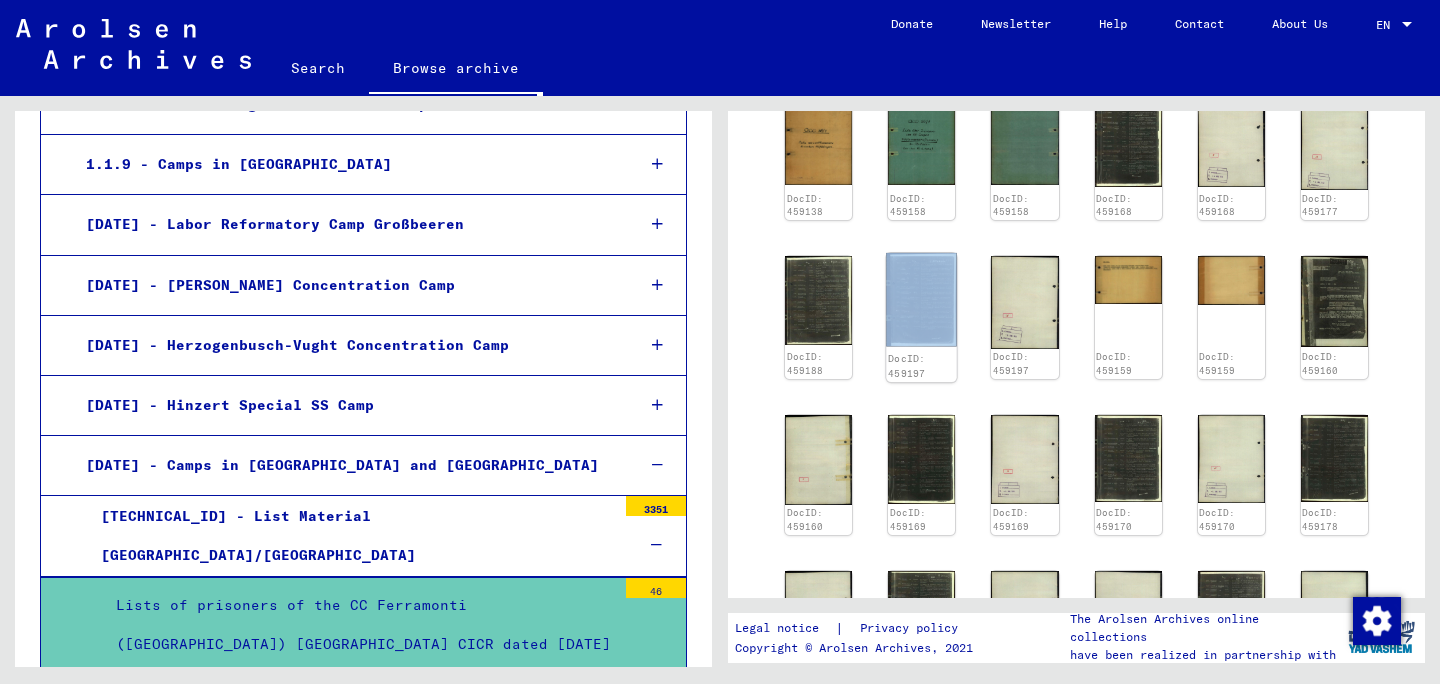 click on "DocID: 459197" 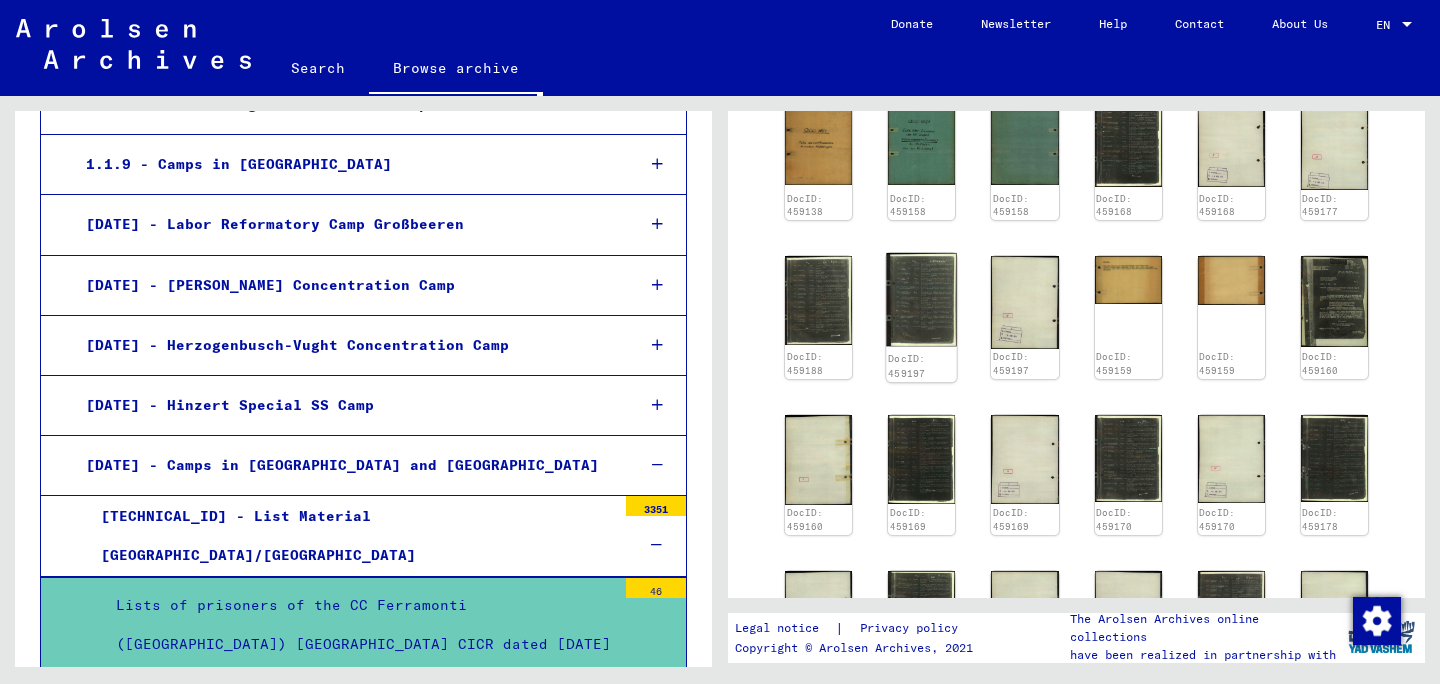 click 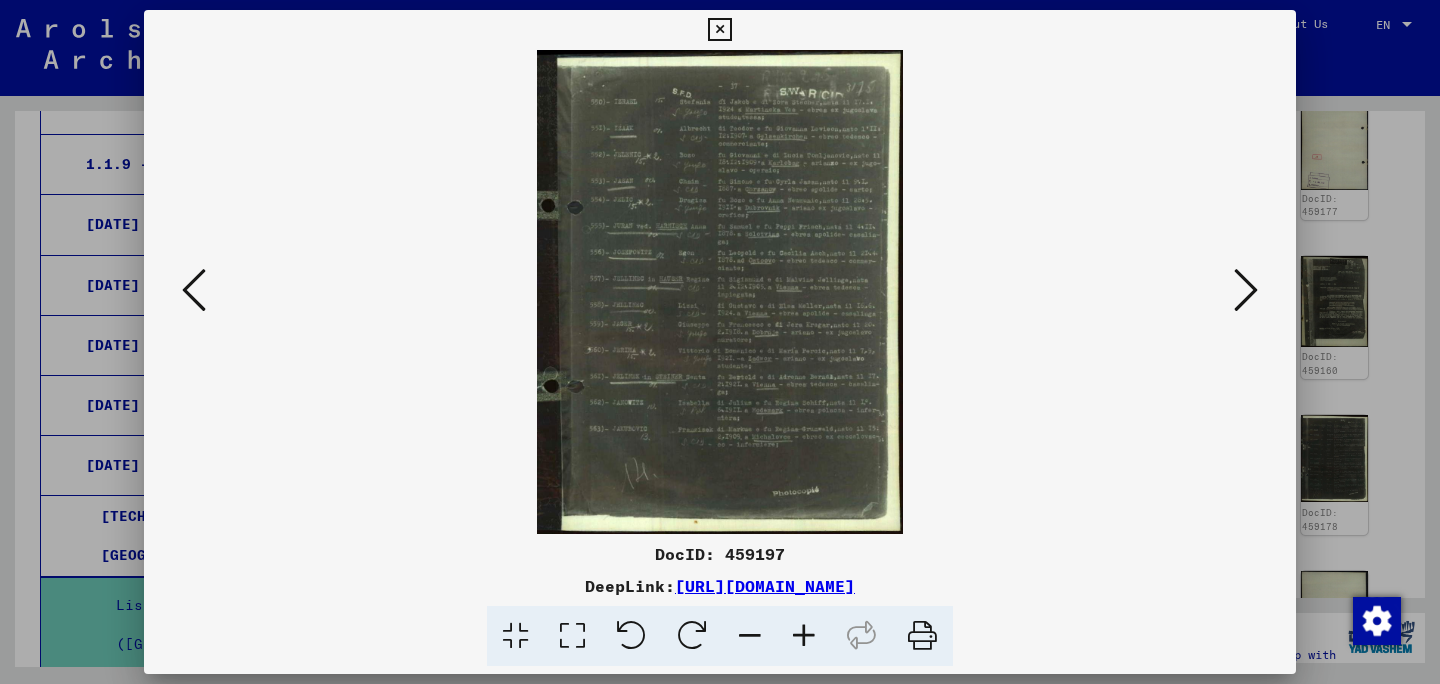 click at bounding box center (720, 292) 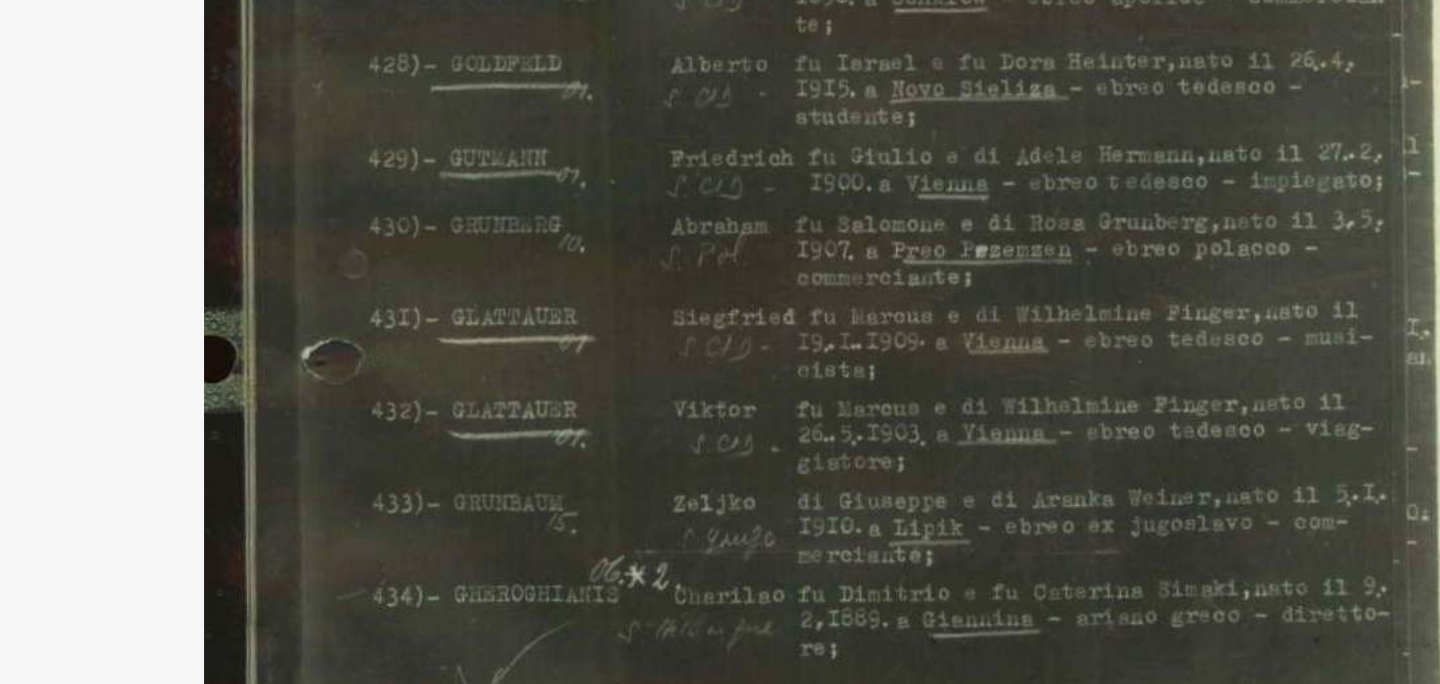 drag, startPoint x: 634, startPoint y: 382, endPoint x: 630, endPoint y: 423, distance: 41.19466 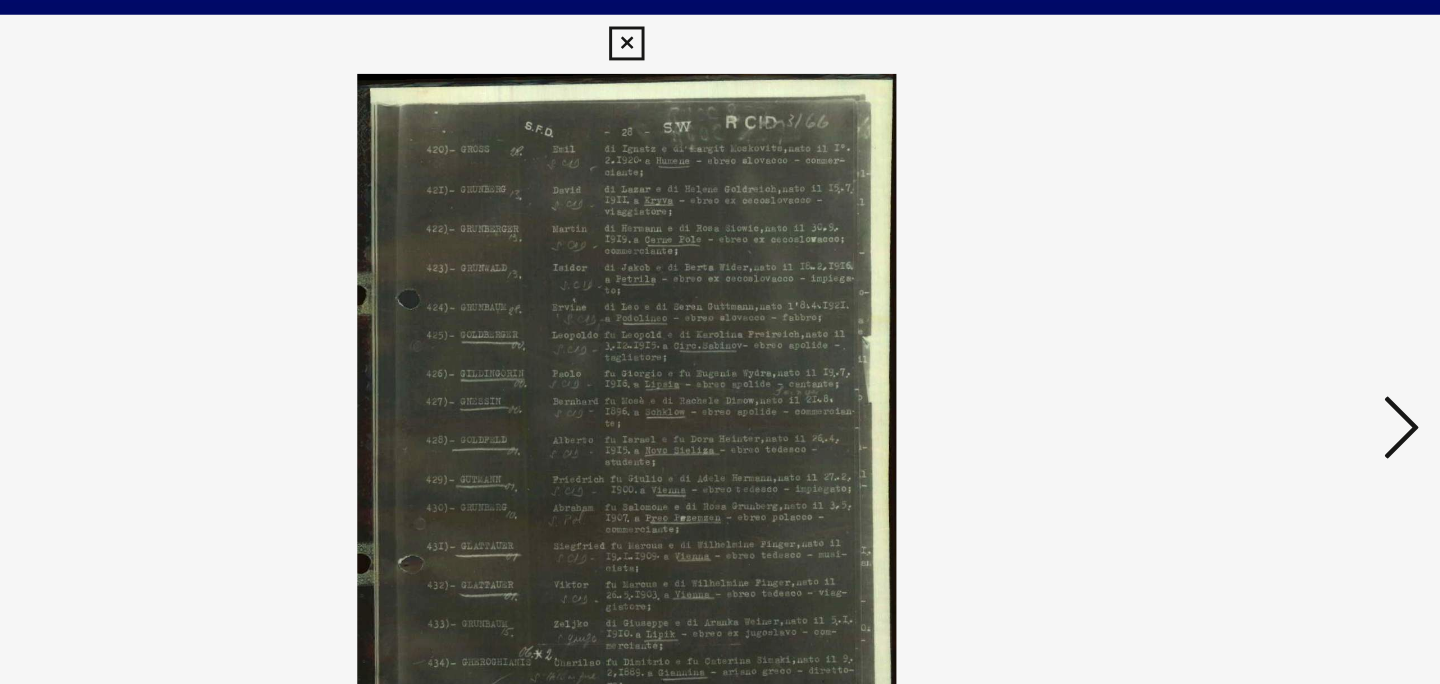 click at bounding box center (720, 292) 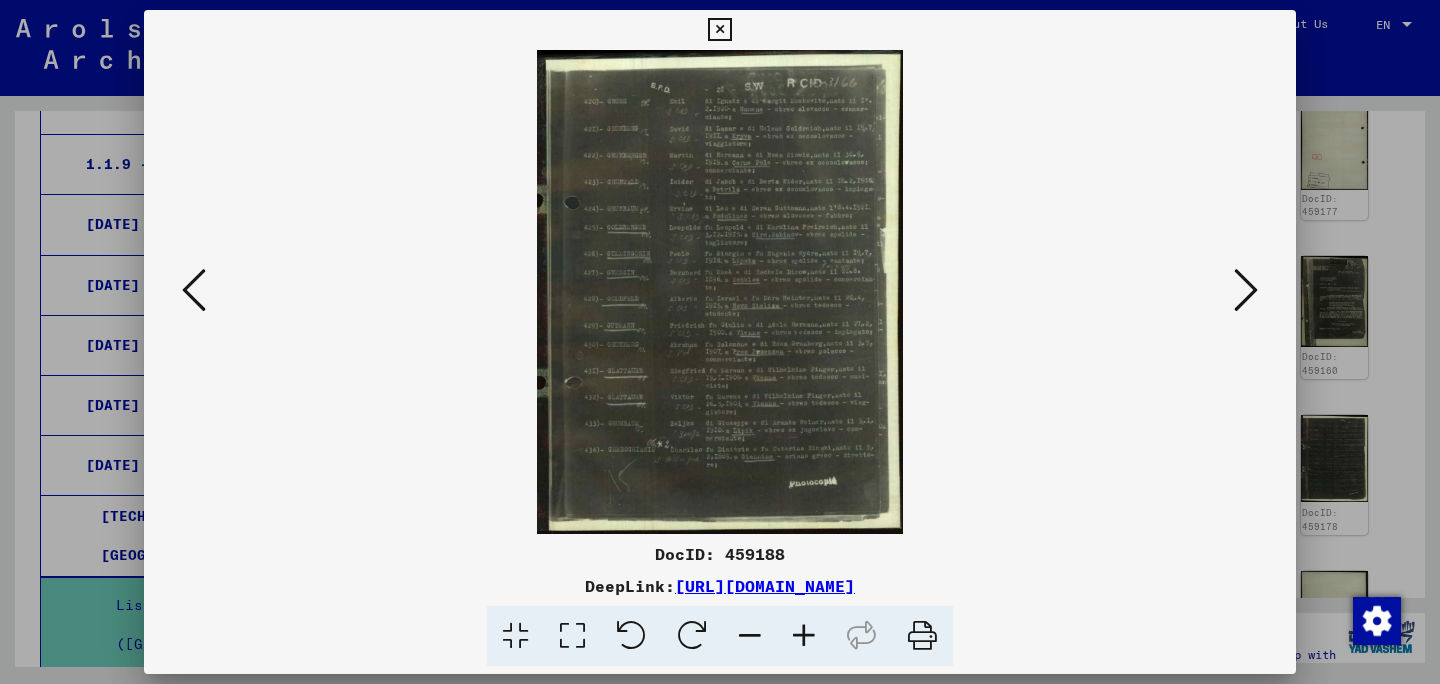 click at bounding box center (194, 290) 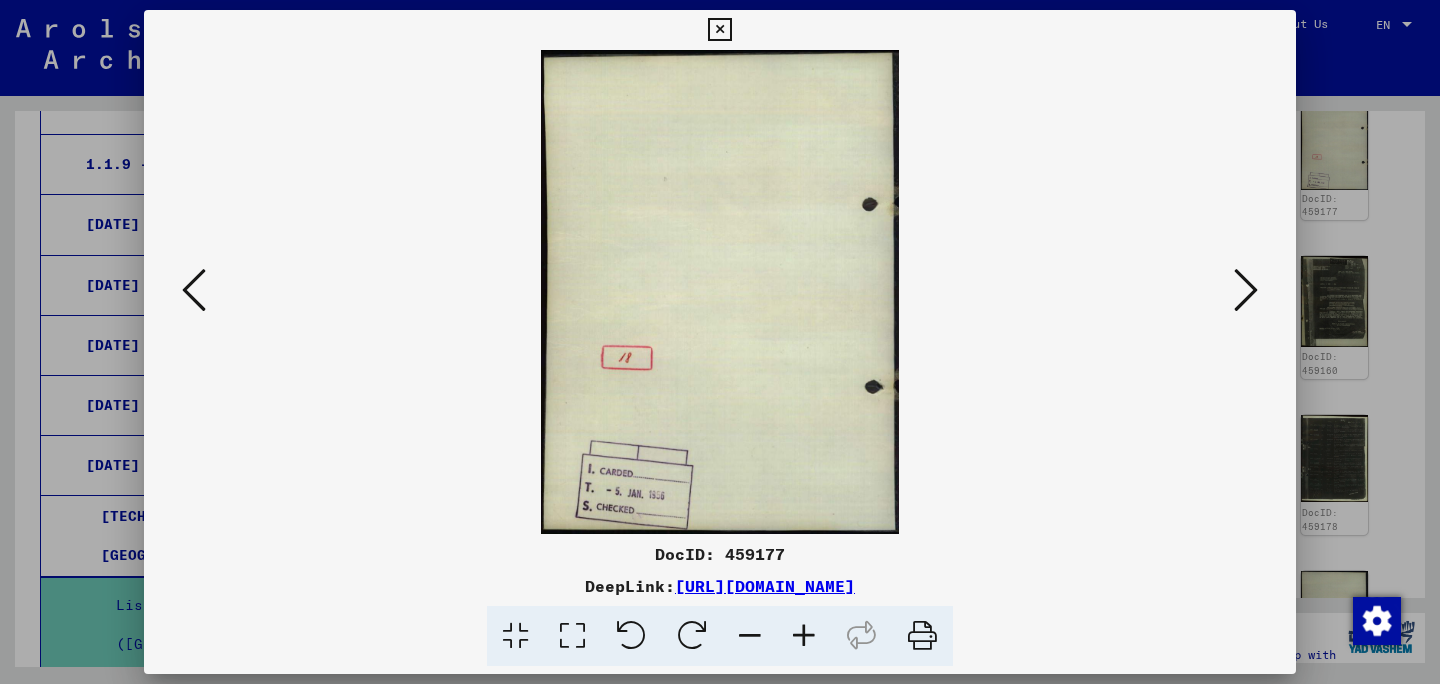 click at bounding box center (194, 290) 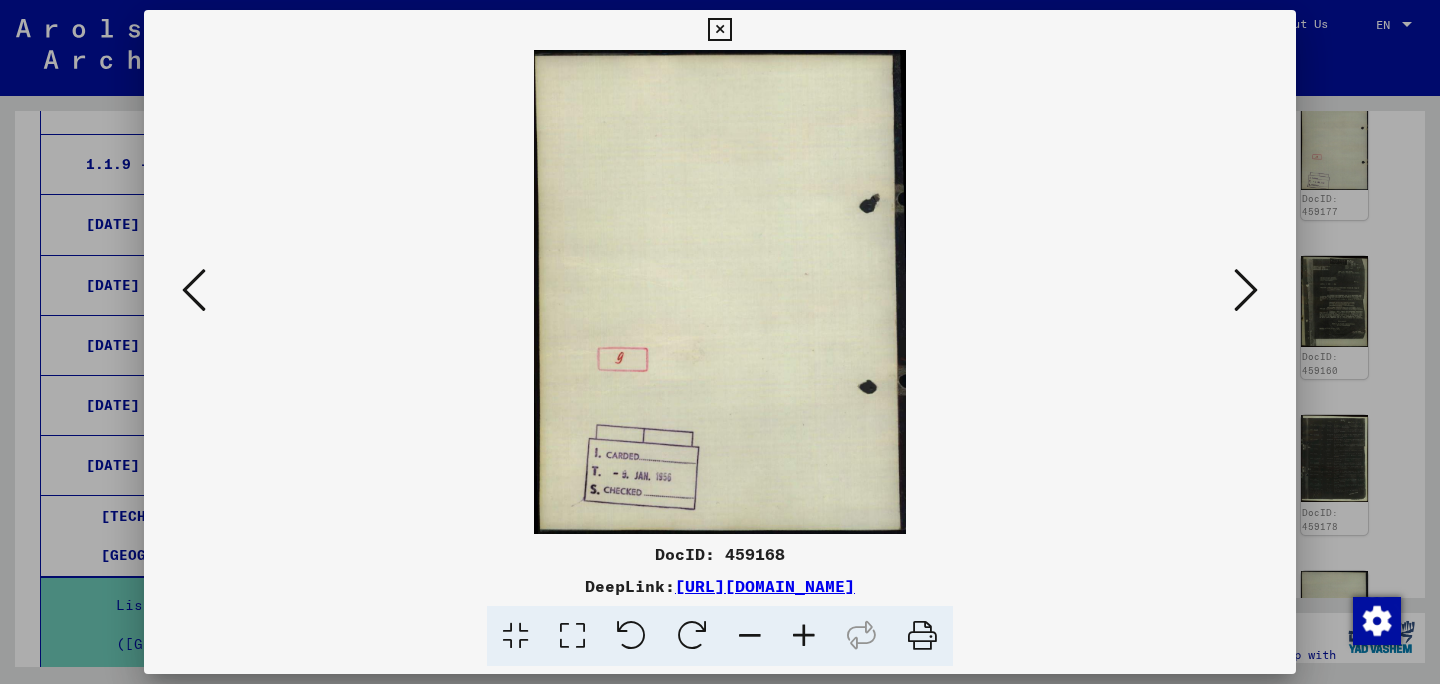 click at bounding box center (194, 290) 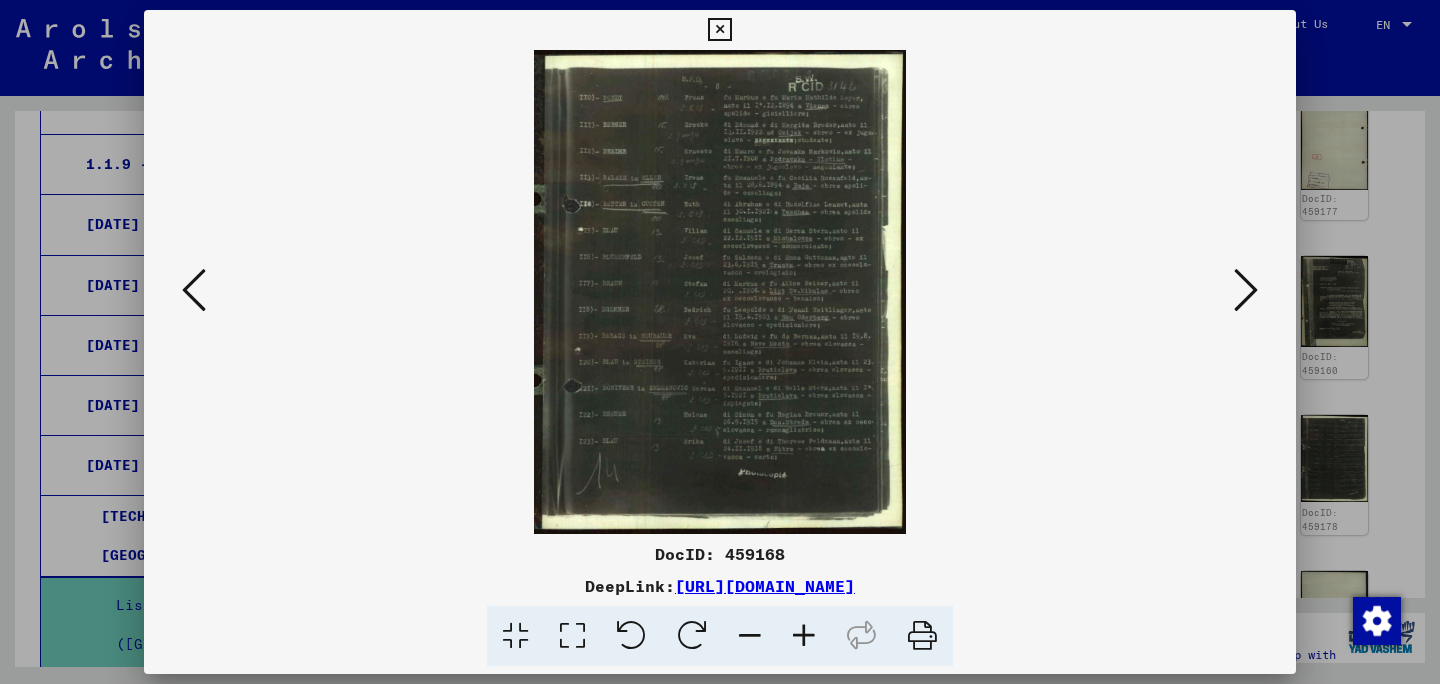 click at bounding box center (1246, 290) 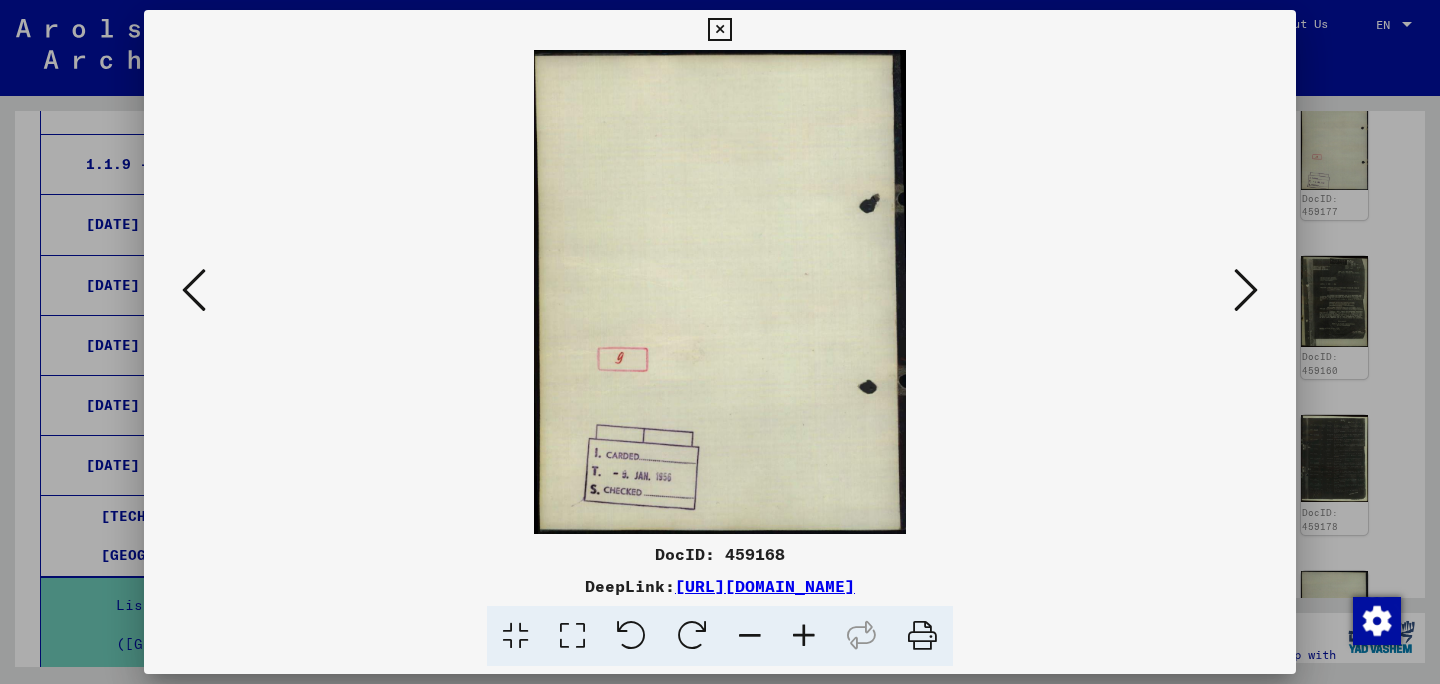 click at bounding box center [1246, 290] 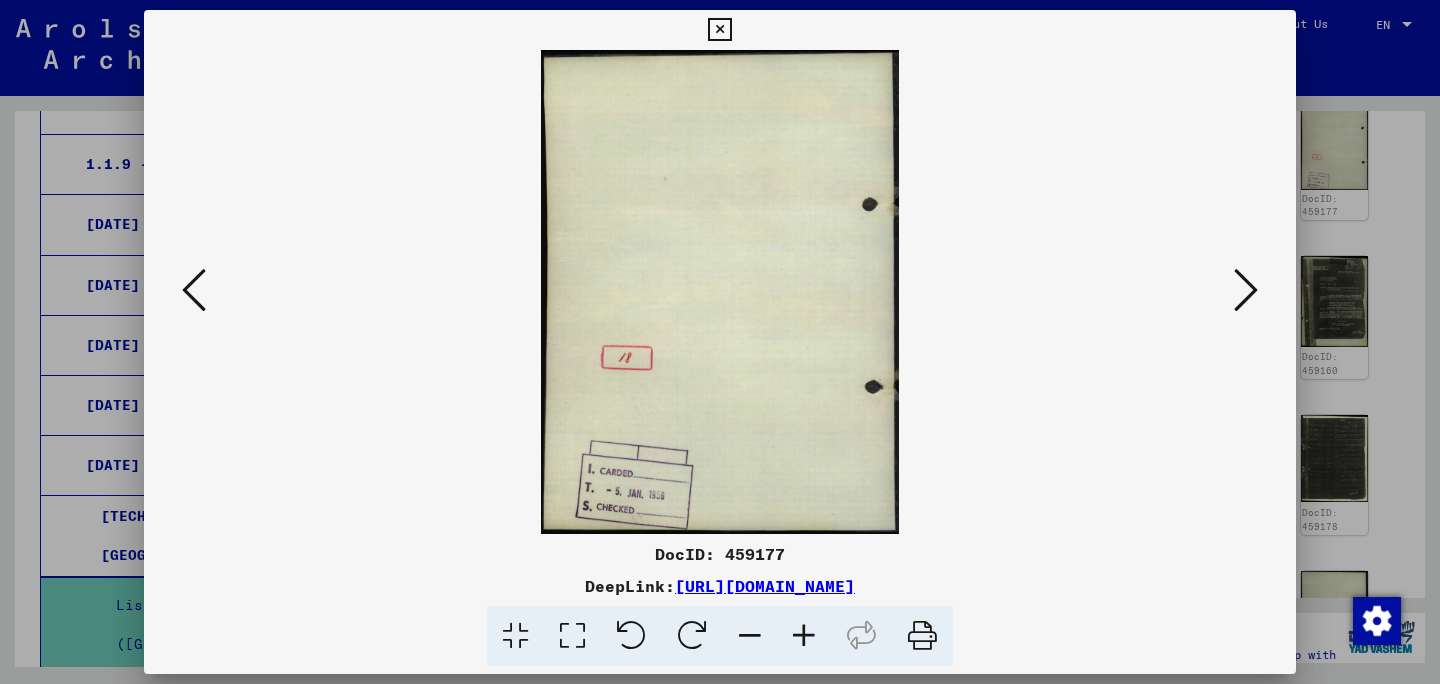click at bounding box center (1246, 290) 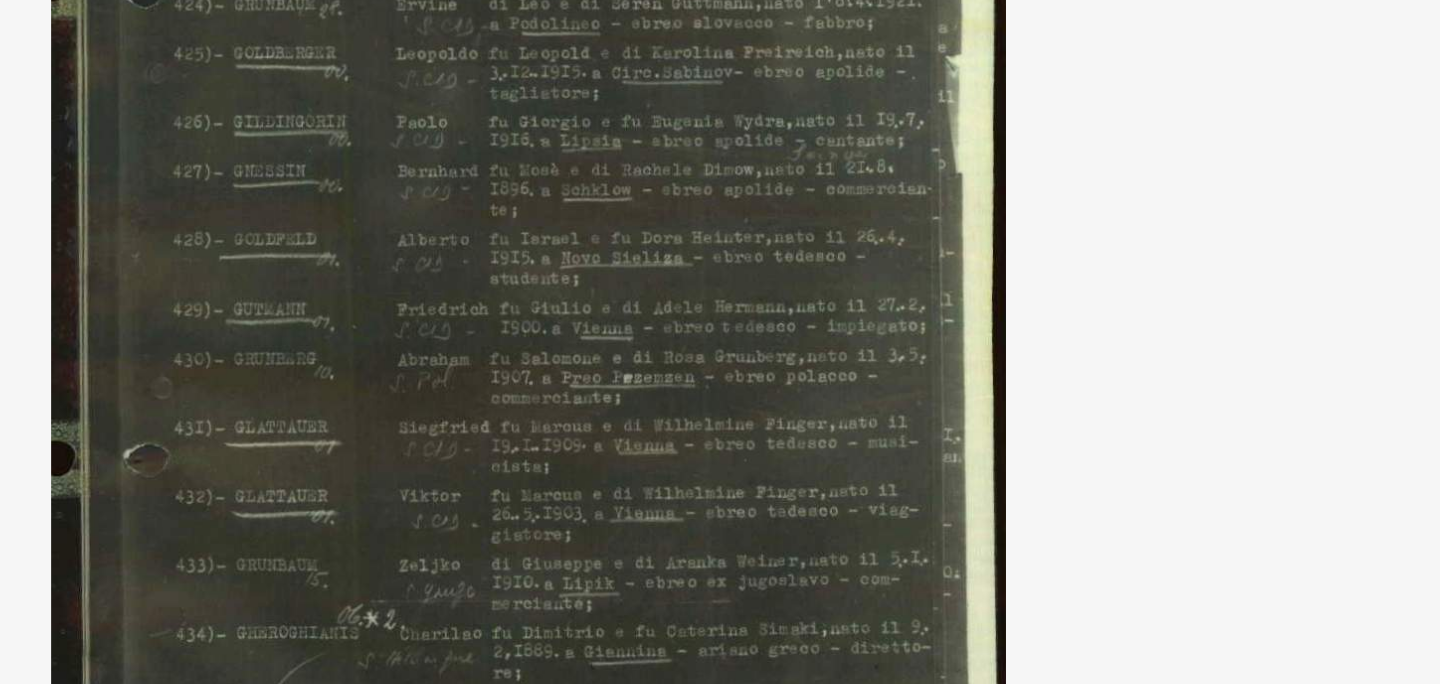 drag, startPoint x: 771, startPoint y: 345, endPoint x: 859, endPoint y: 352, distance: 88.27797 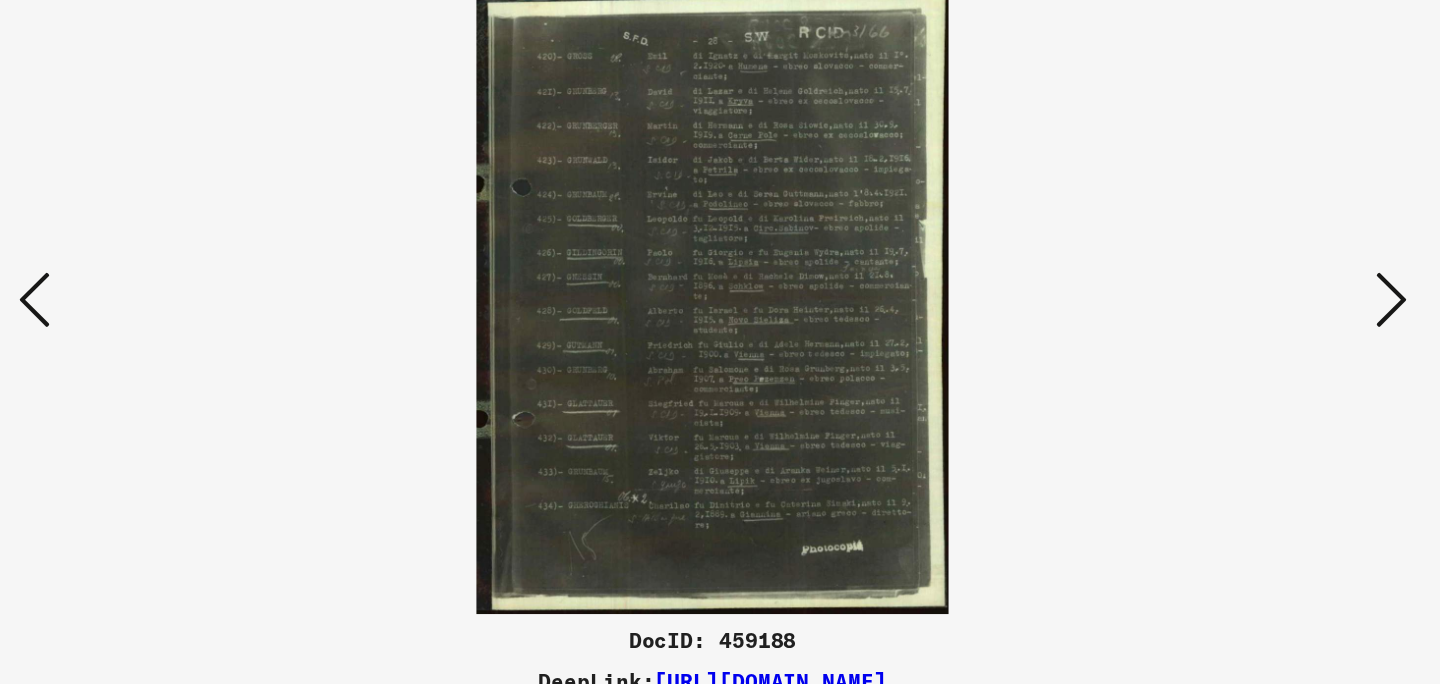 click at bounding box center [1246, 290] 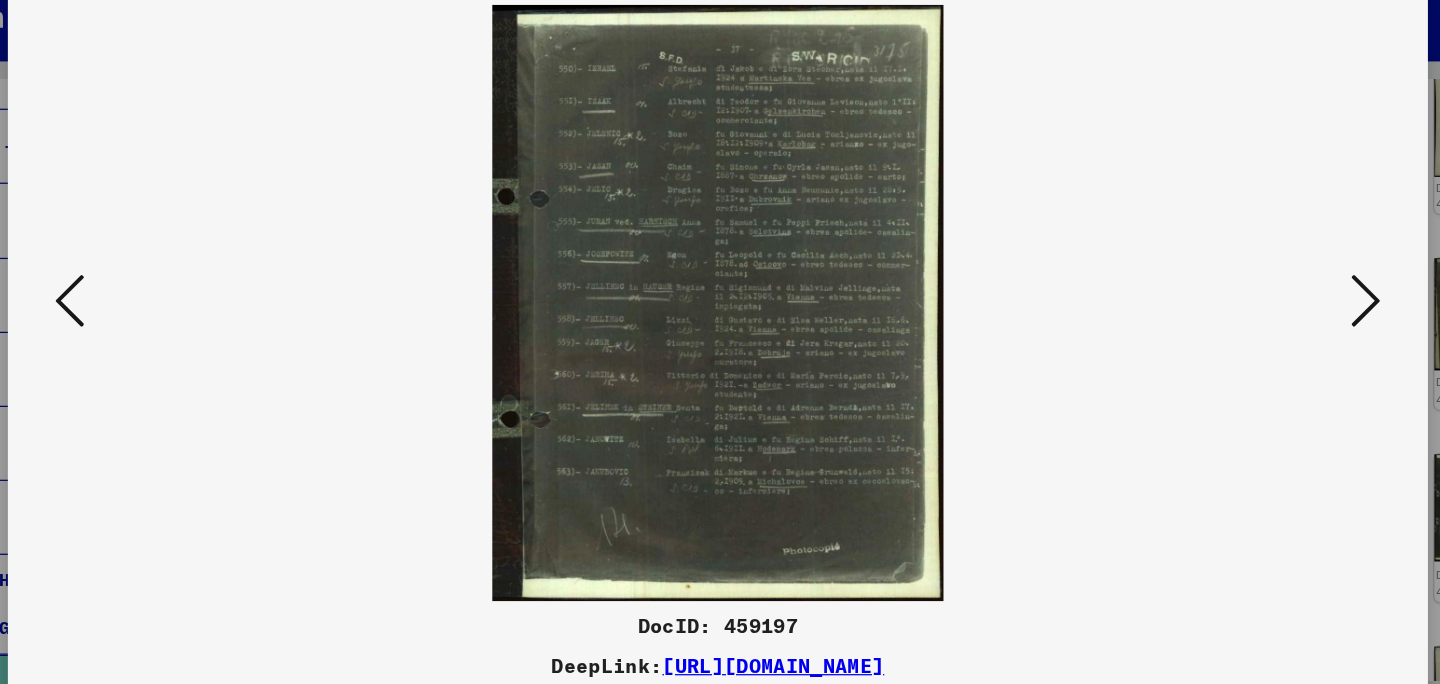 click at bounding box center (1246, 290) 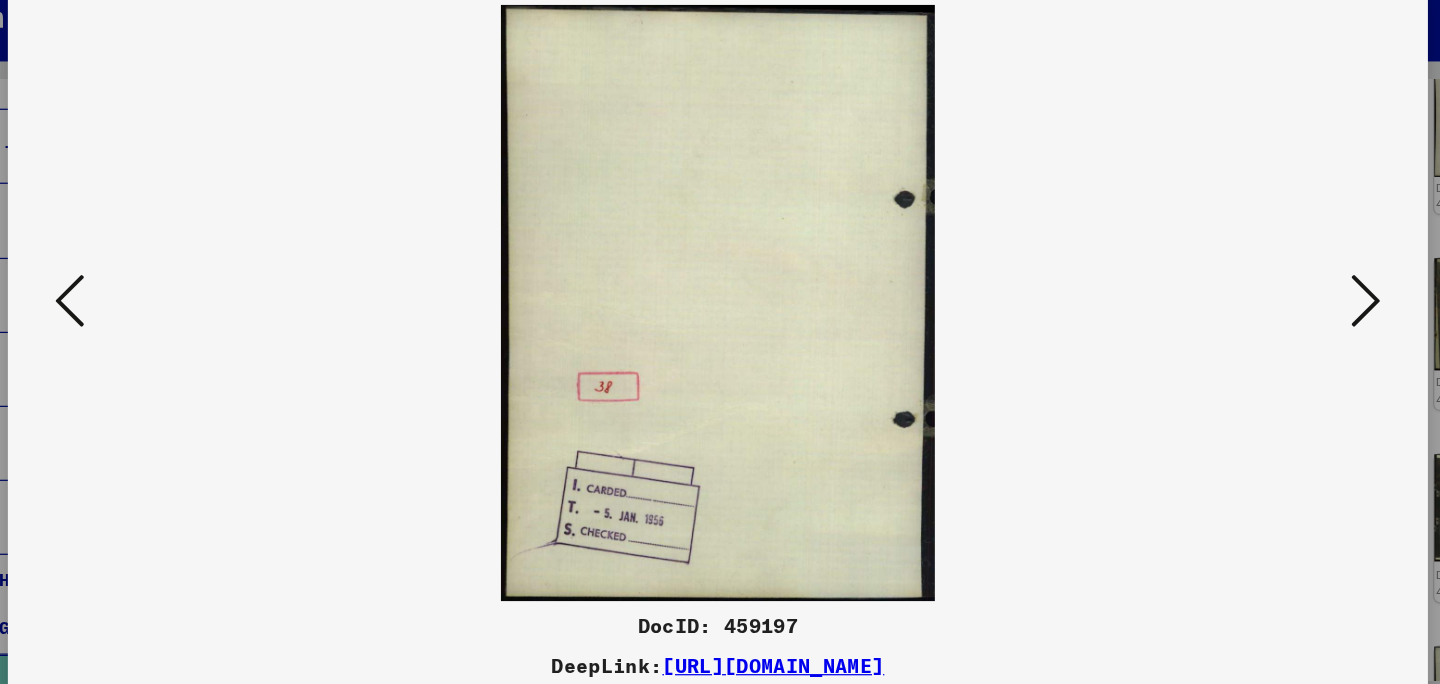 click at bounding box center (1246, 290) 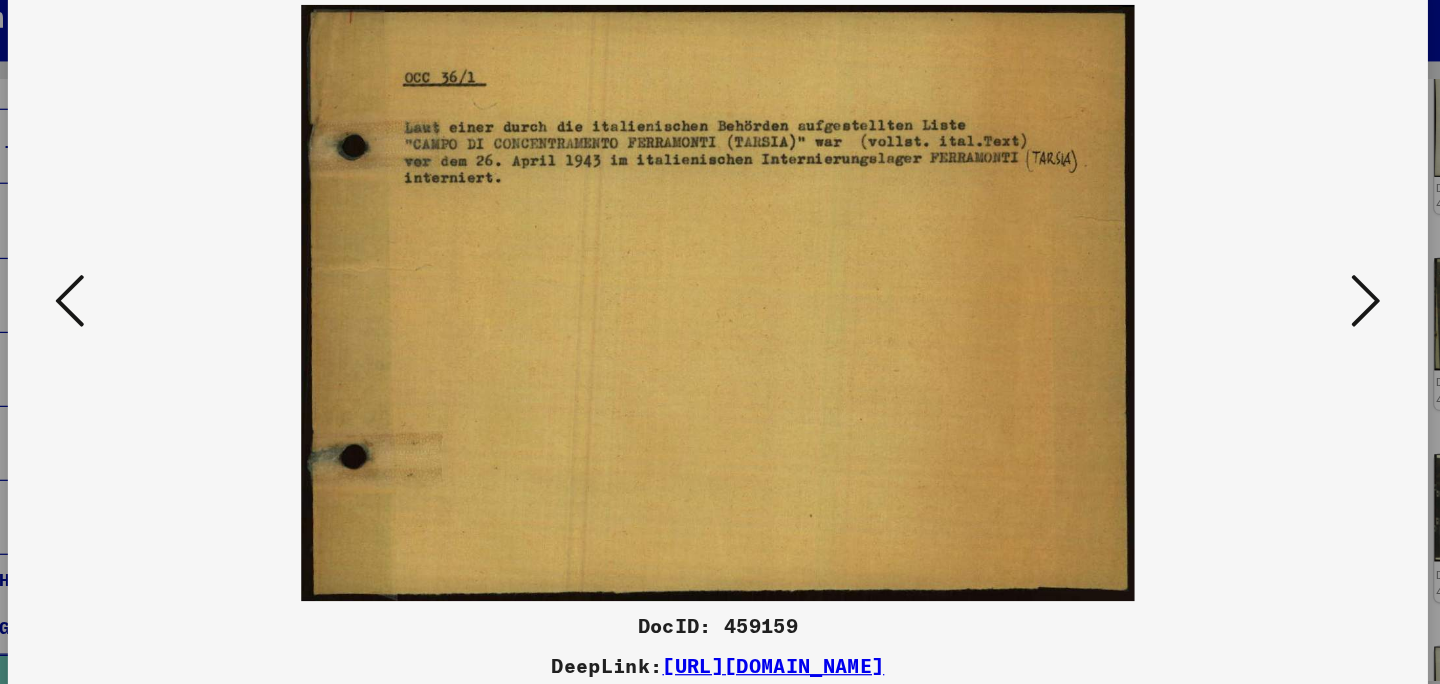 click at bounding box center (1246, 290) 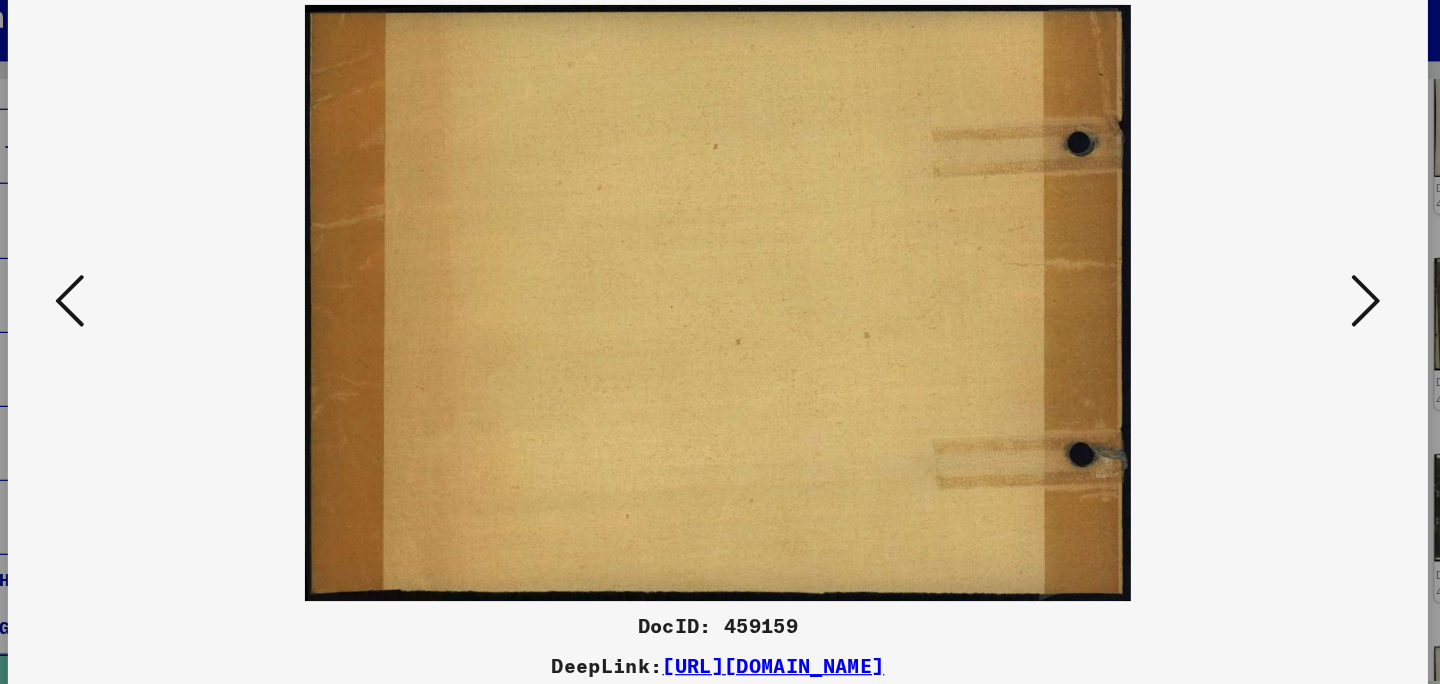click at bounding box center [1246, 290] 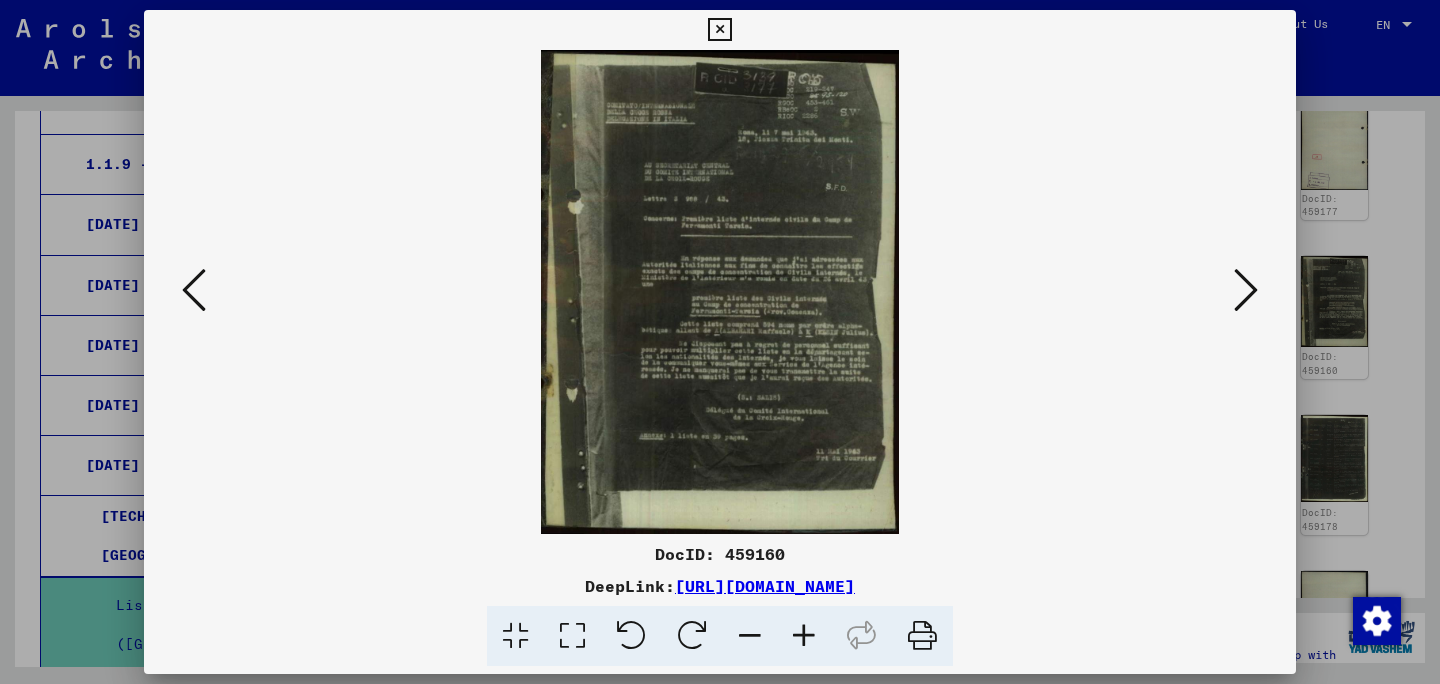 click at bounding box center [194, 290] 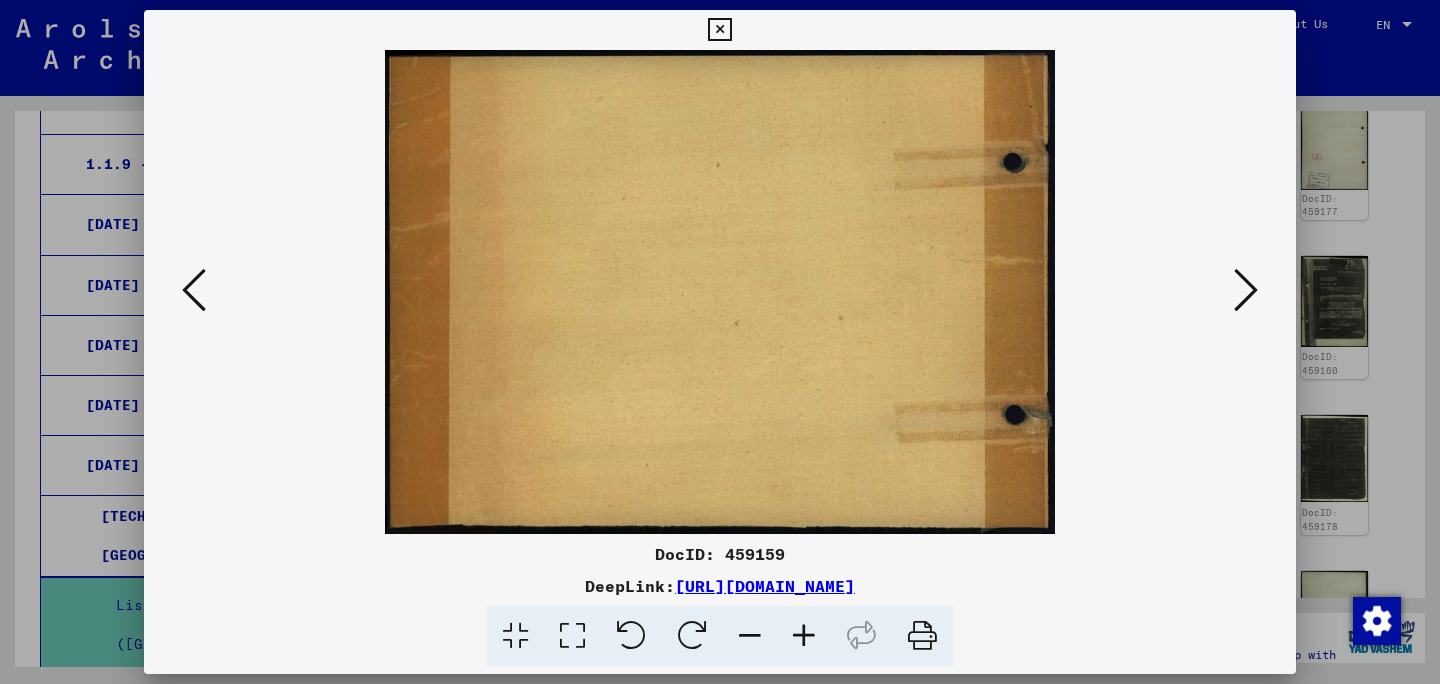 click at bounding box center (194, 290) 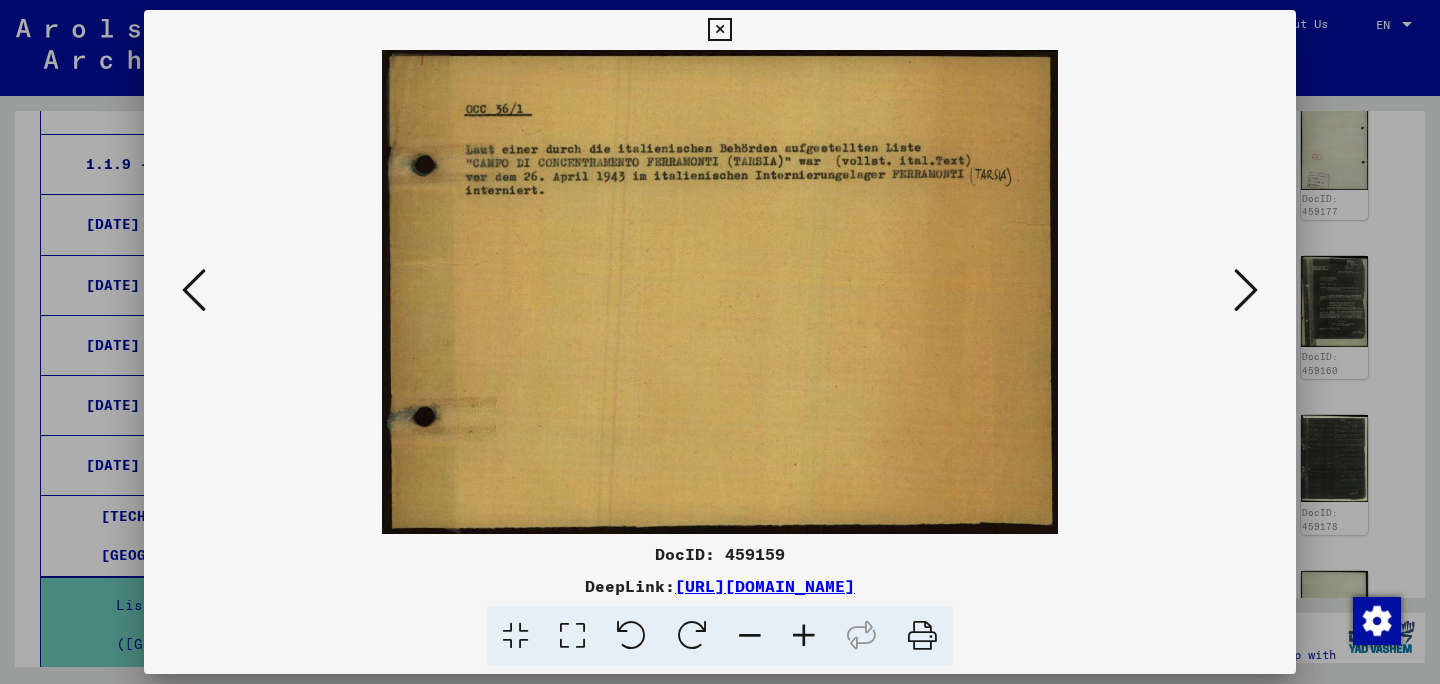 click at bounding box center [194, 290] 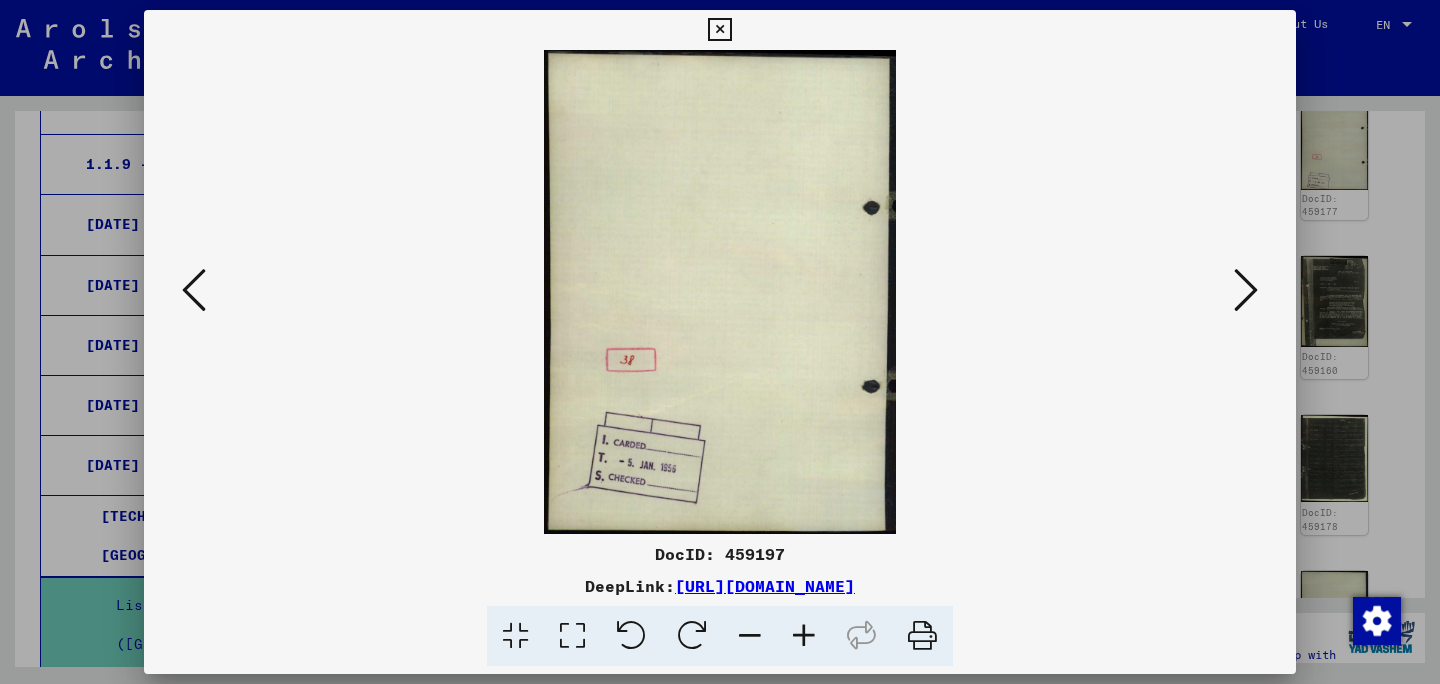 click at bounding box center (194, 290) 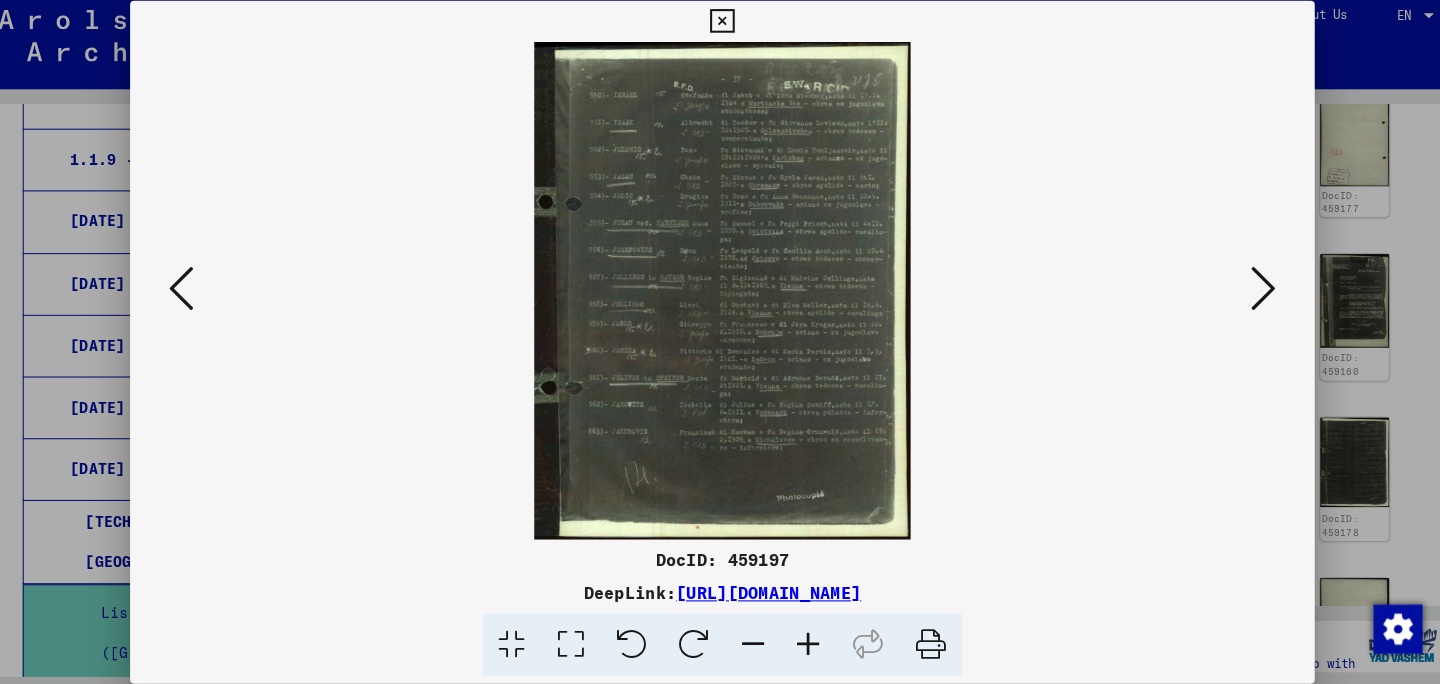 click at bounding box center (194, 290) 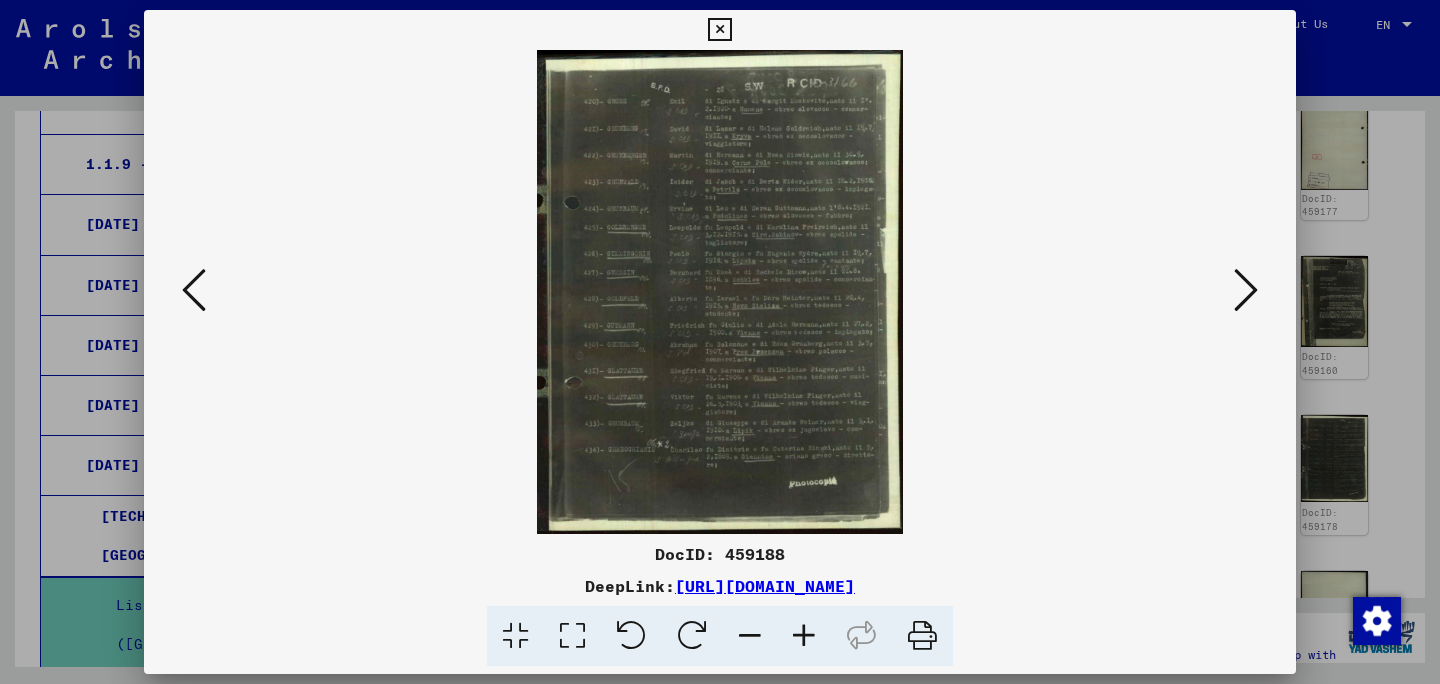 click at bounding box center [194, 290] 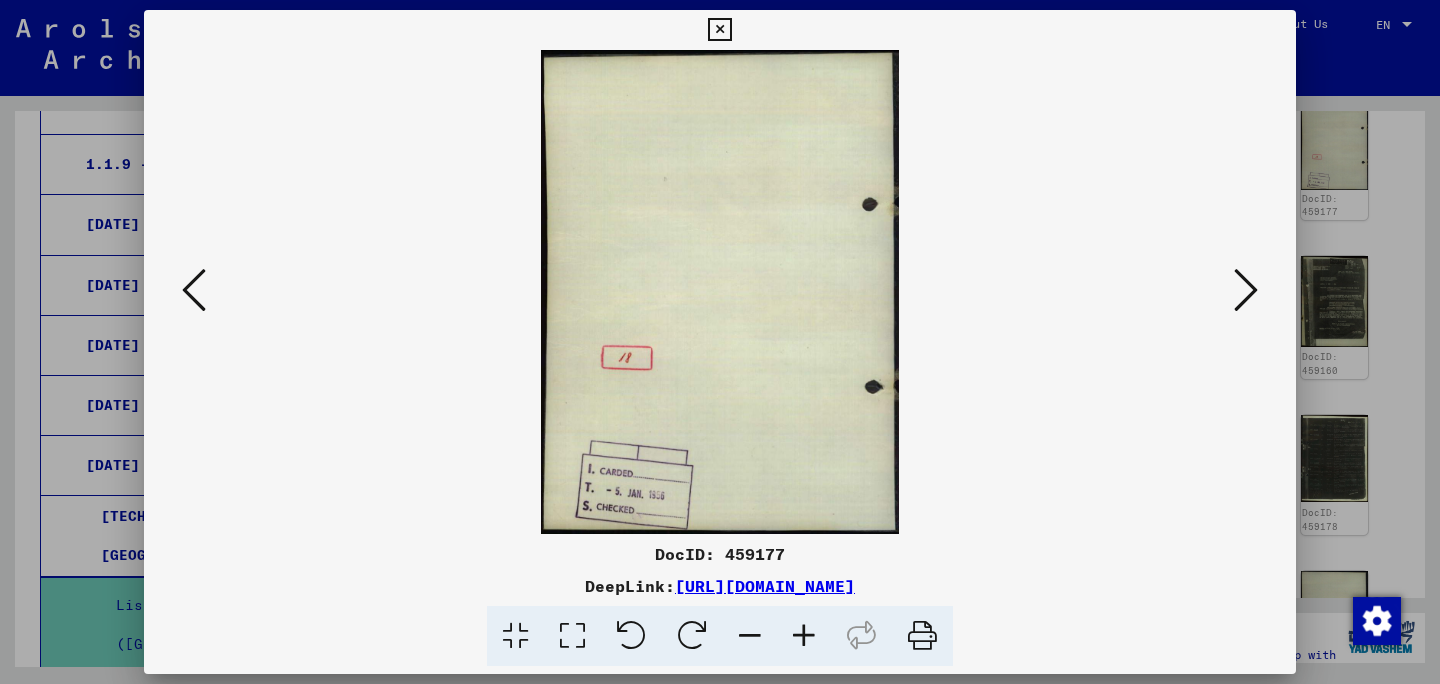 click on "[URL][DOMAIN_NAME]" at bounding box center (765, 586) 